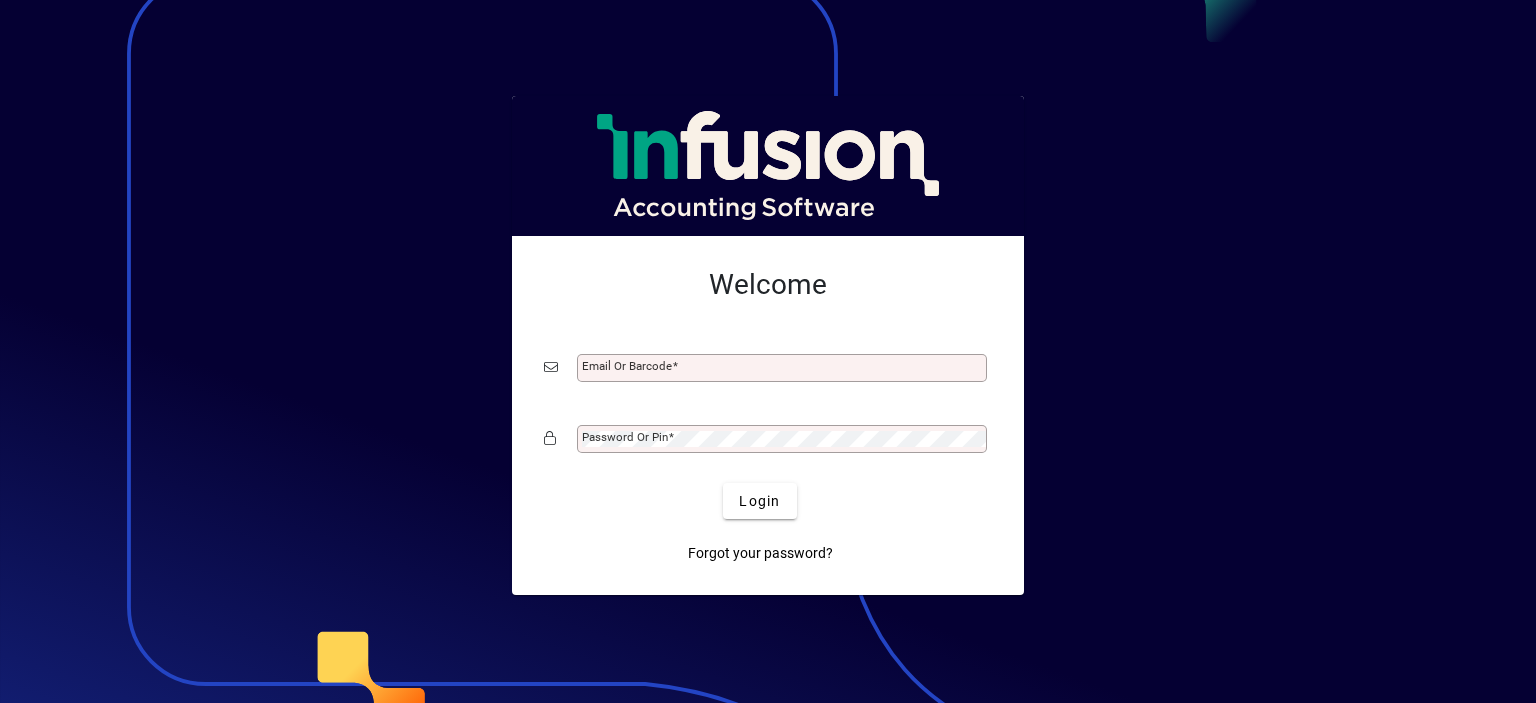 scroll, scrollTop: 0, scrollLeft: 0, axis: both 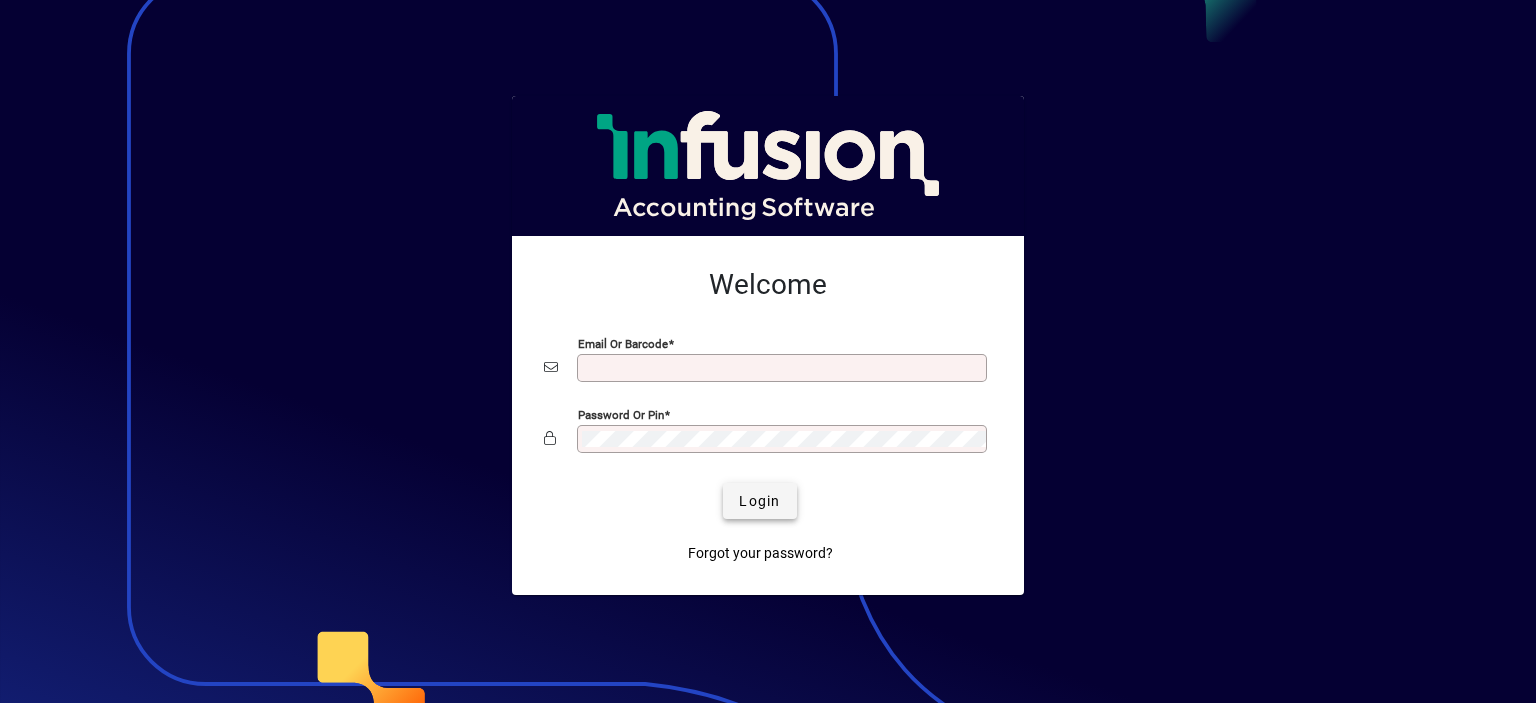 type on "**********" 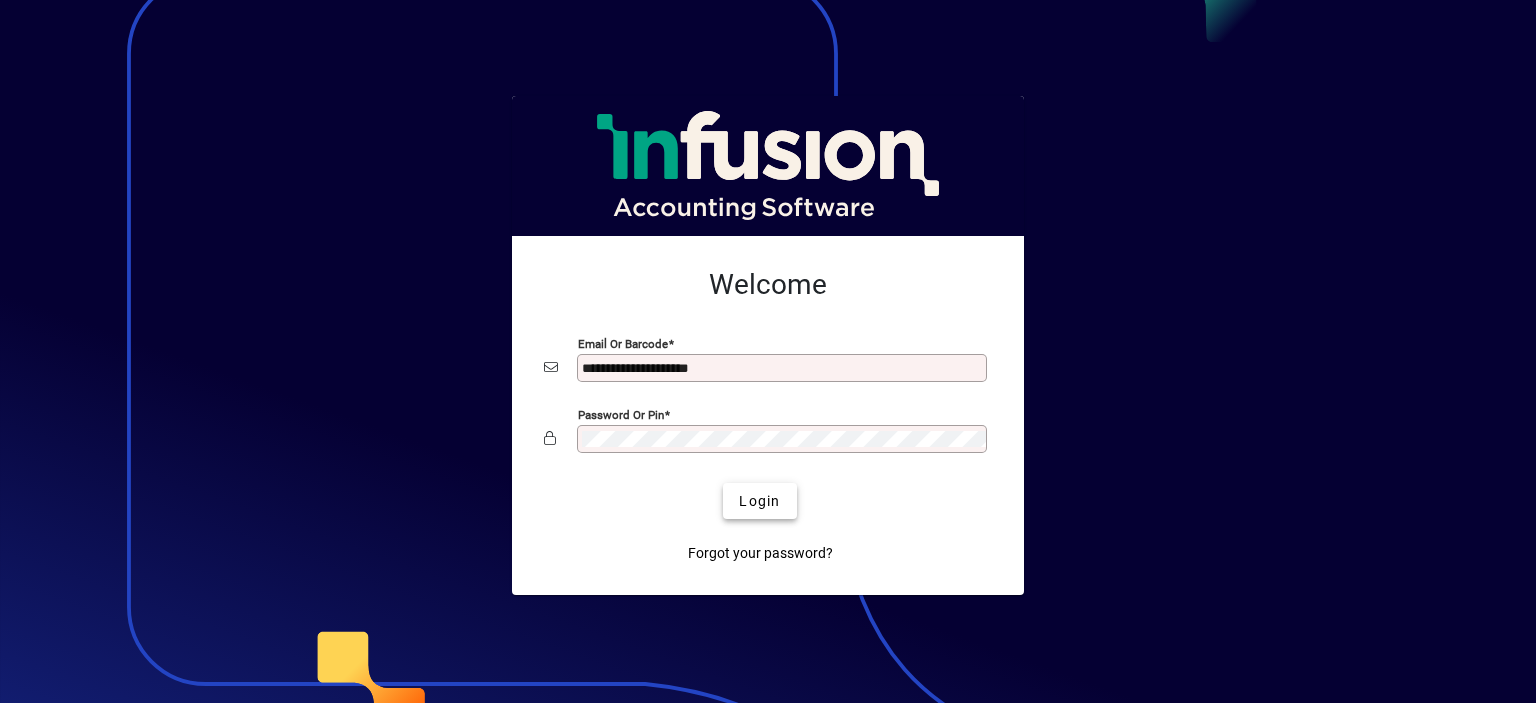 click on "Login" 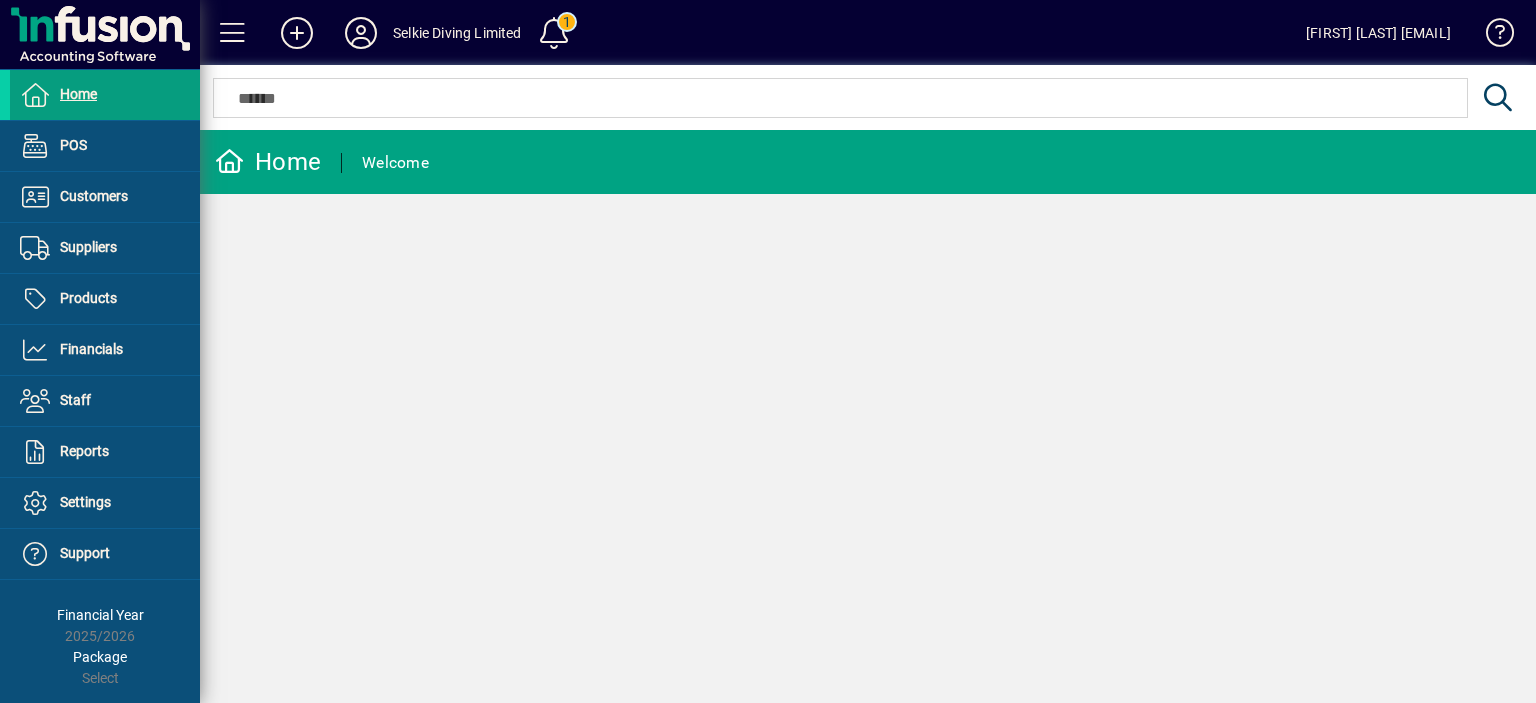 scroll, scrollTop: 0, scrollLeft: 0, axis: both 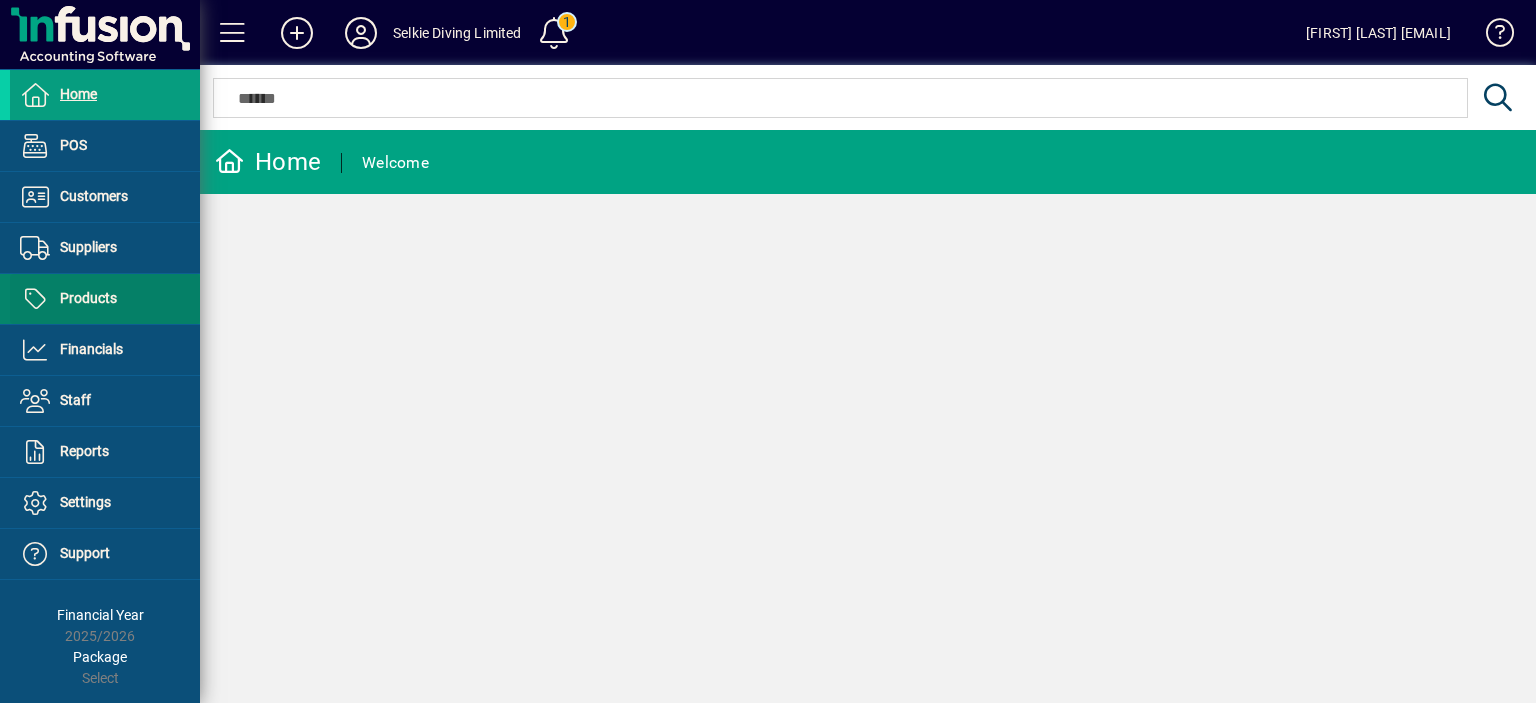 click on "Products" at bounding box center (88, 298) 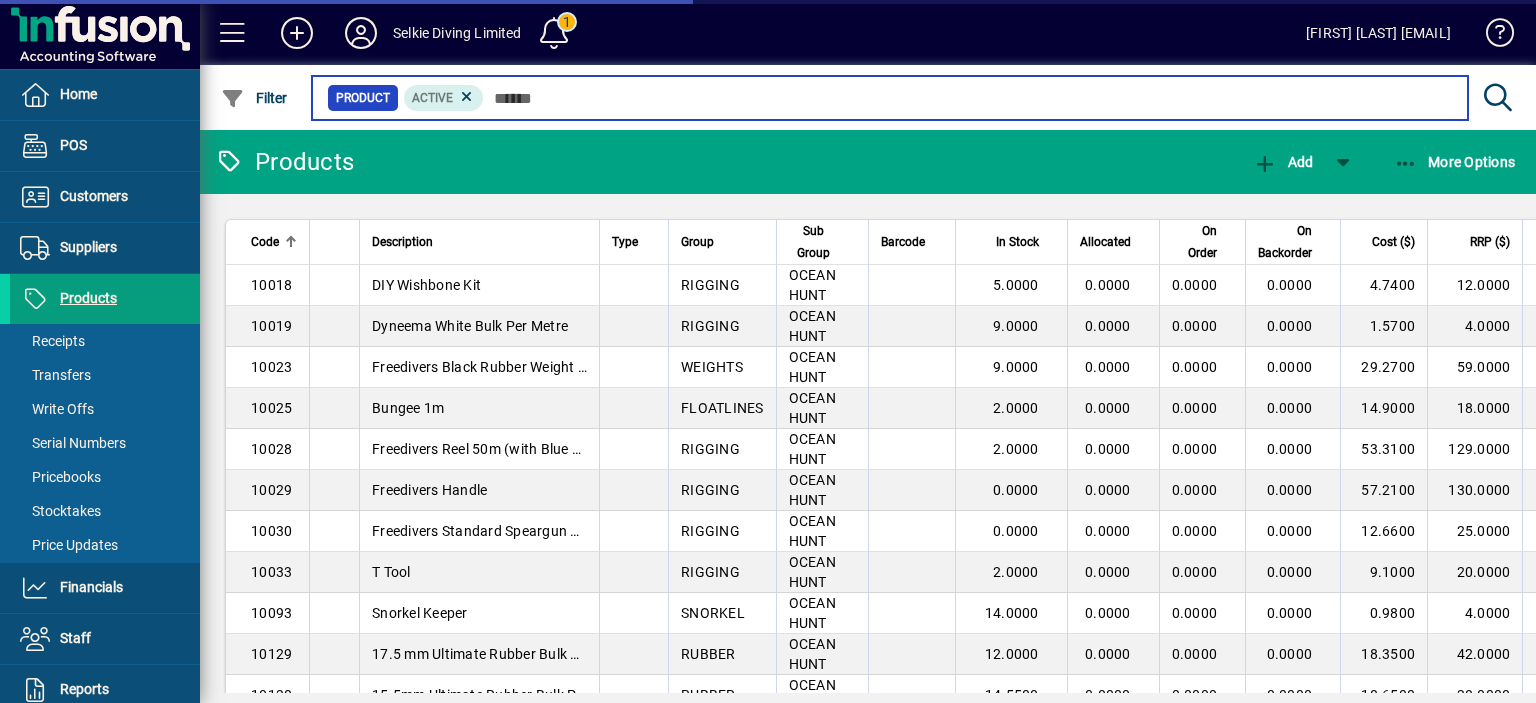 click at bounding box center [968, 98] 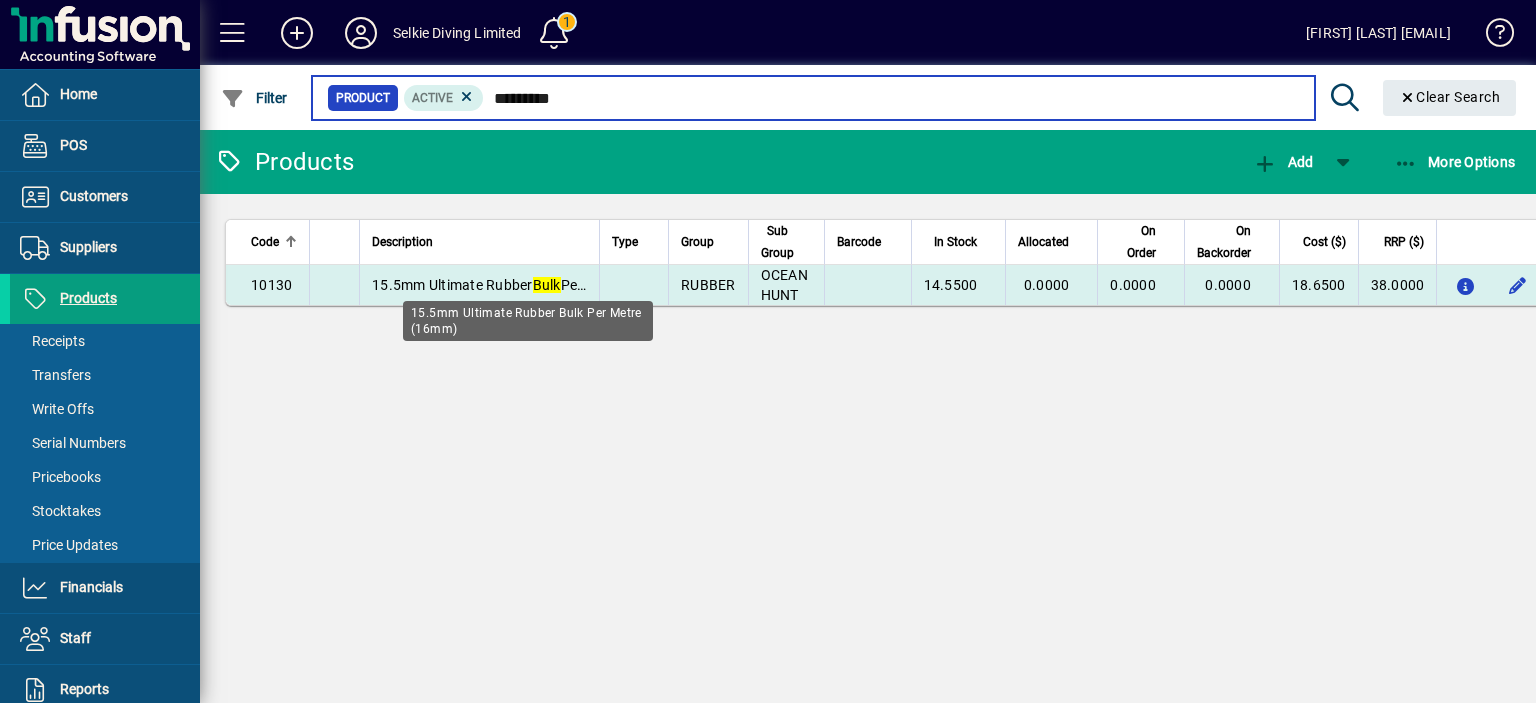 type on "*********" 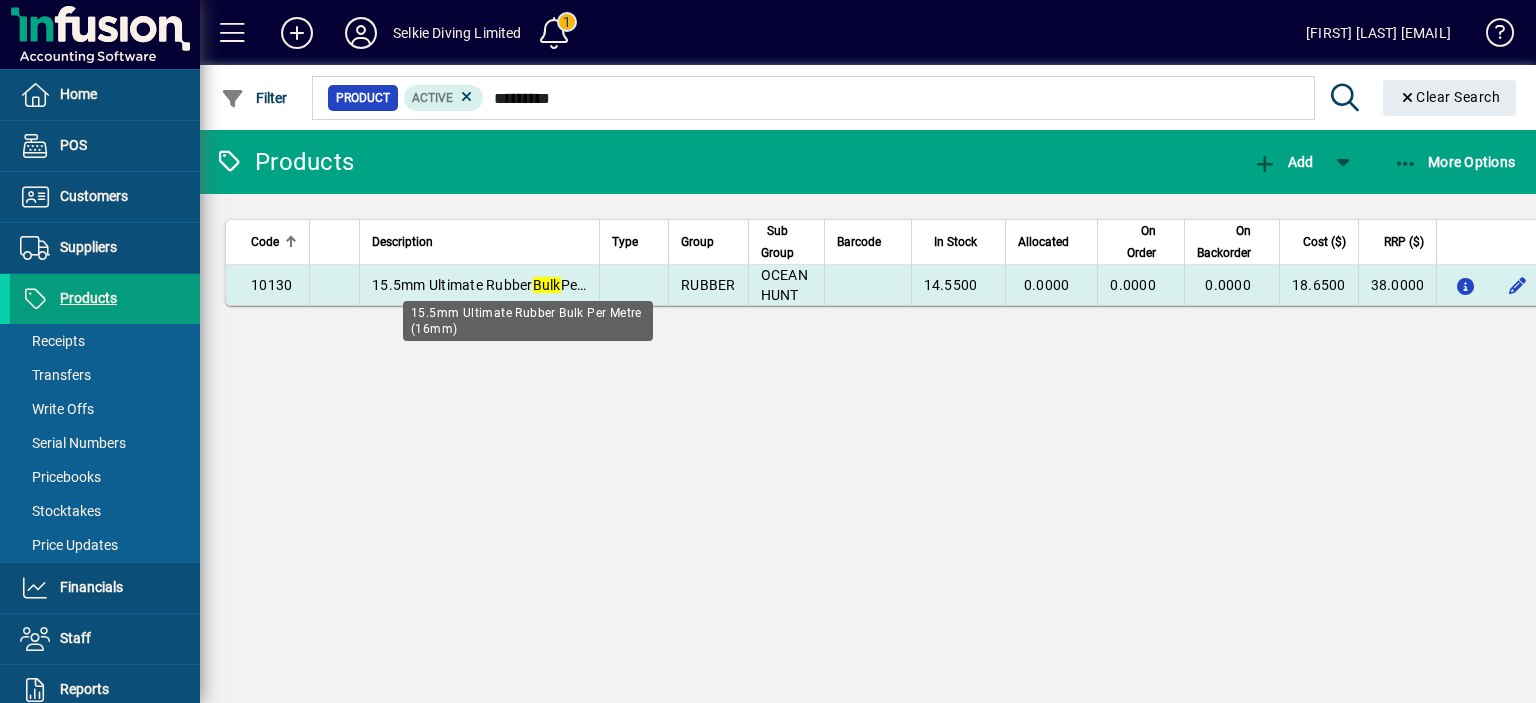 click on "15.5mm Ultimate Rubber  Bulk  Per Metre ( 16mm )" at bounding box center [525, 285] 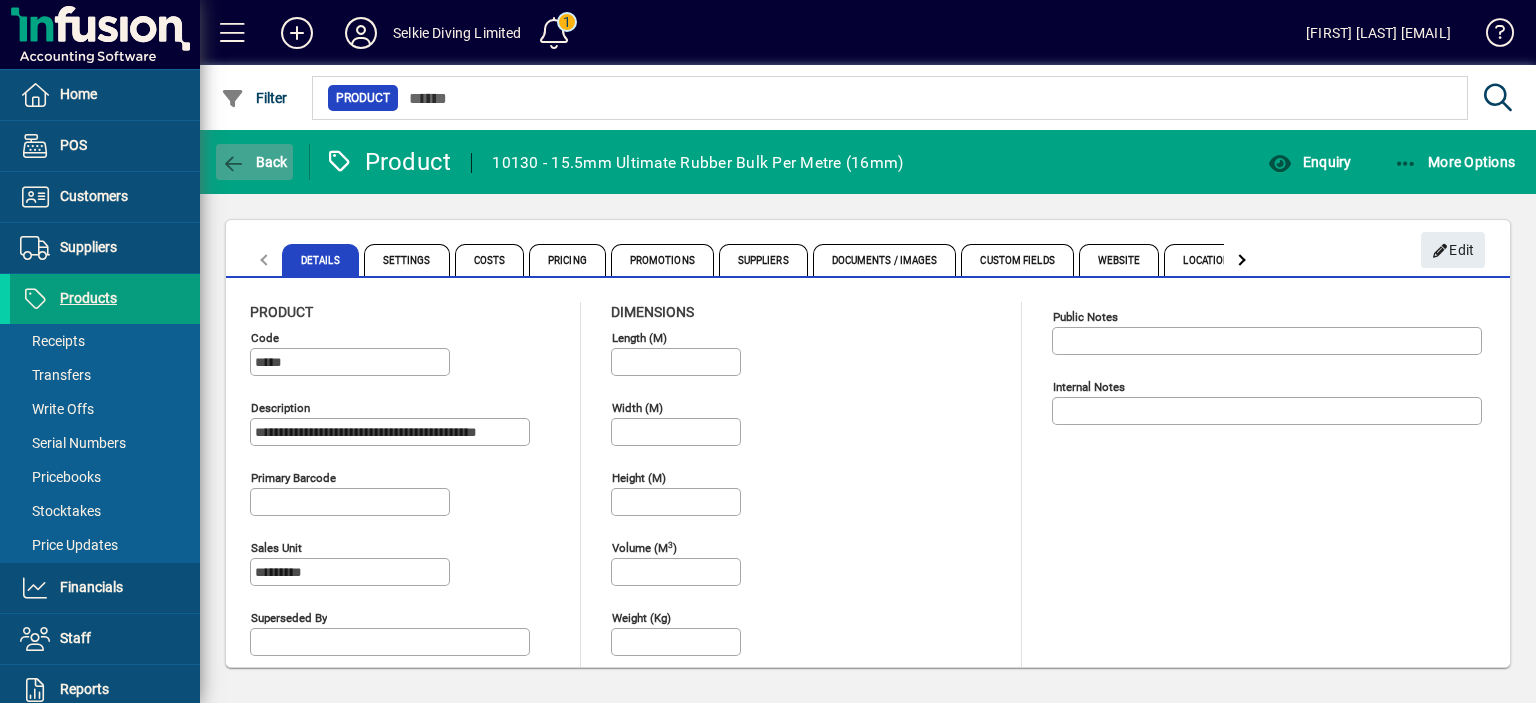 click on "Back" 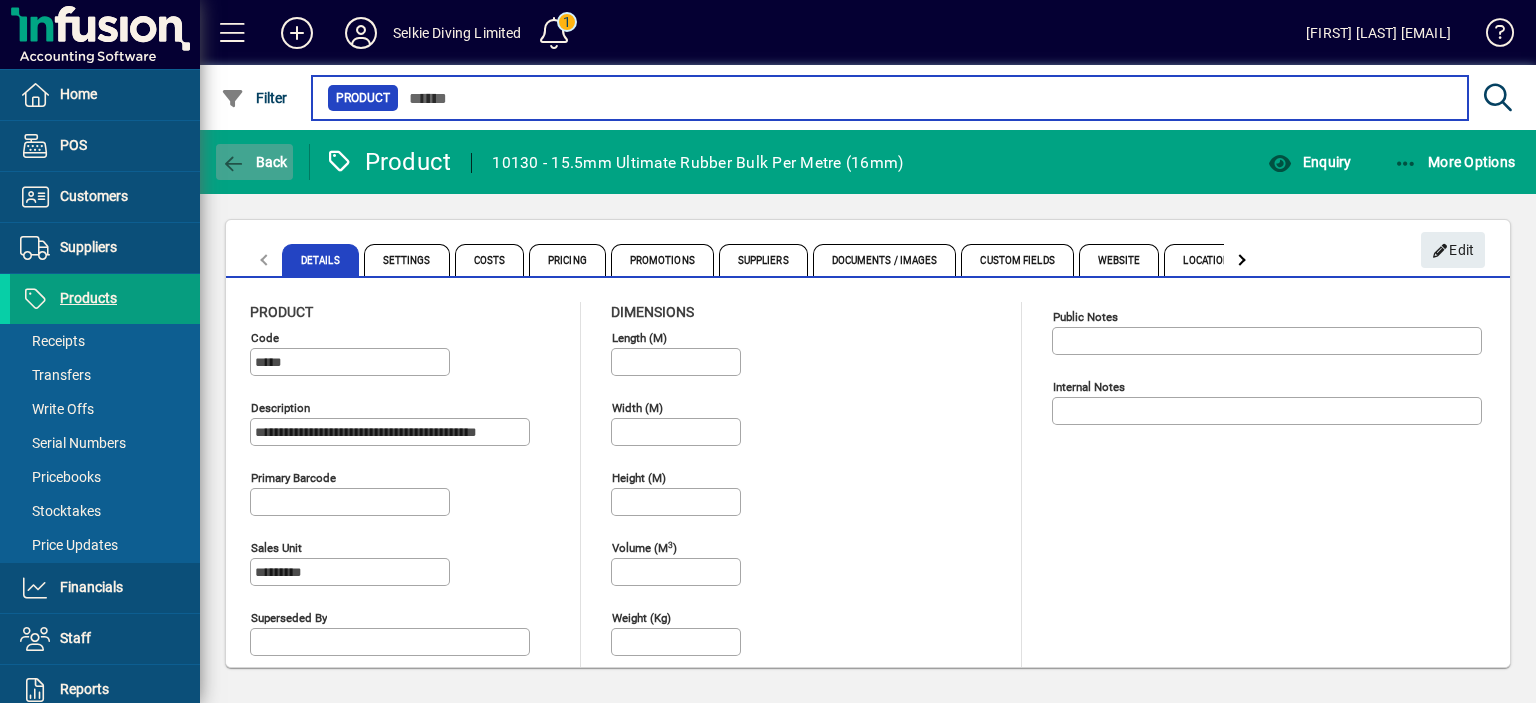 type on "*********" 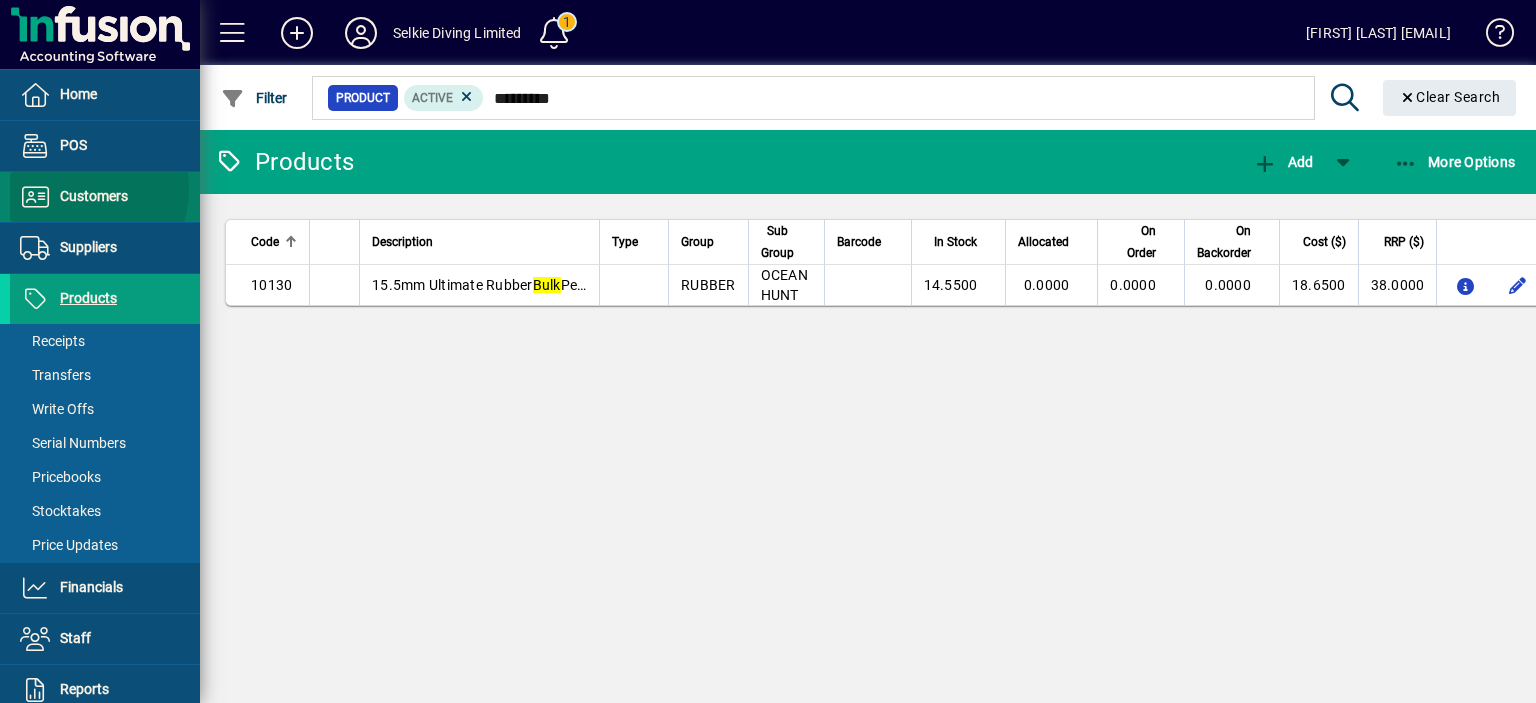 click on "Customers" at bounding box center [94, 196] 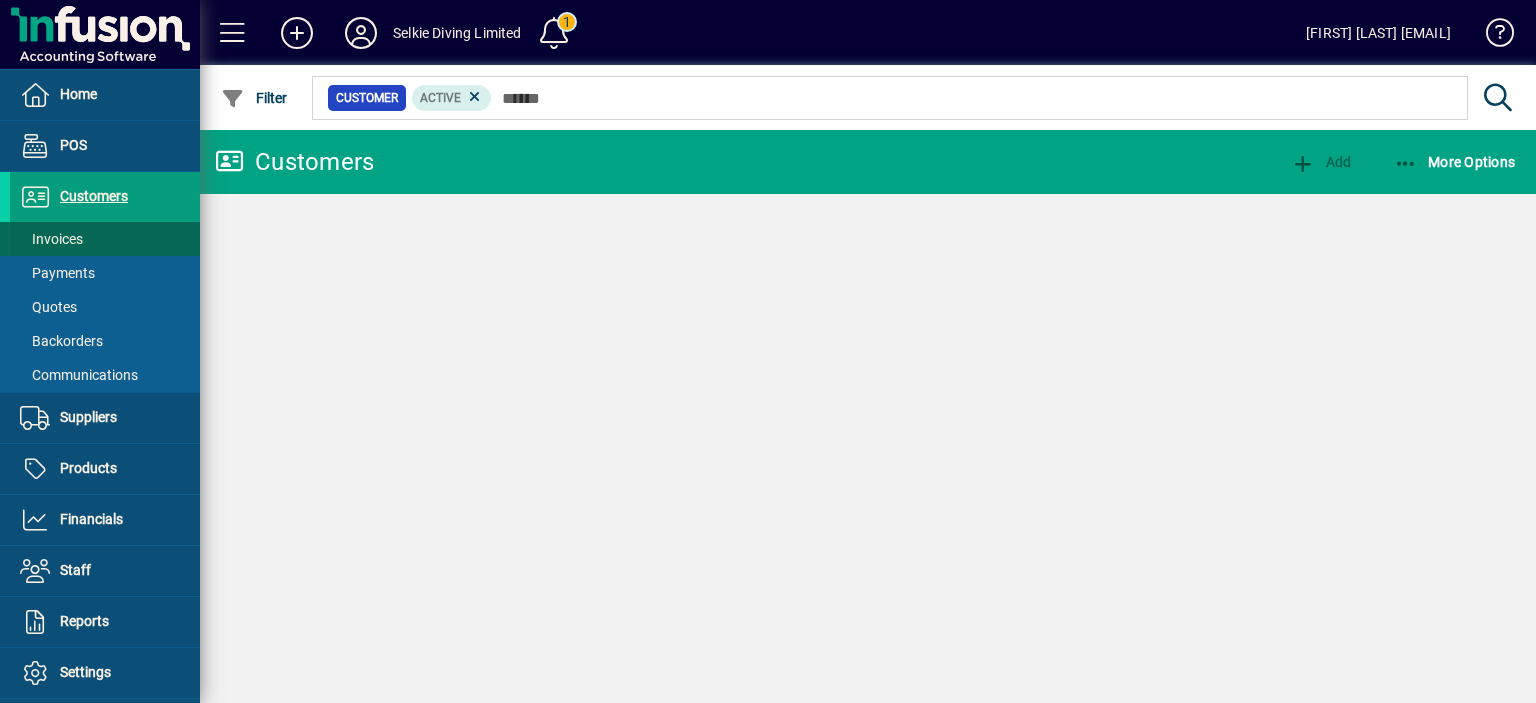 click on "Invoices" at bounding box center [51, 239] 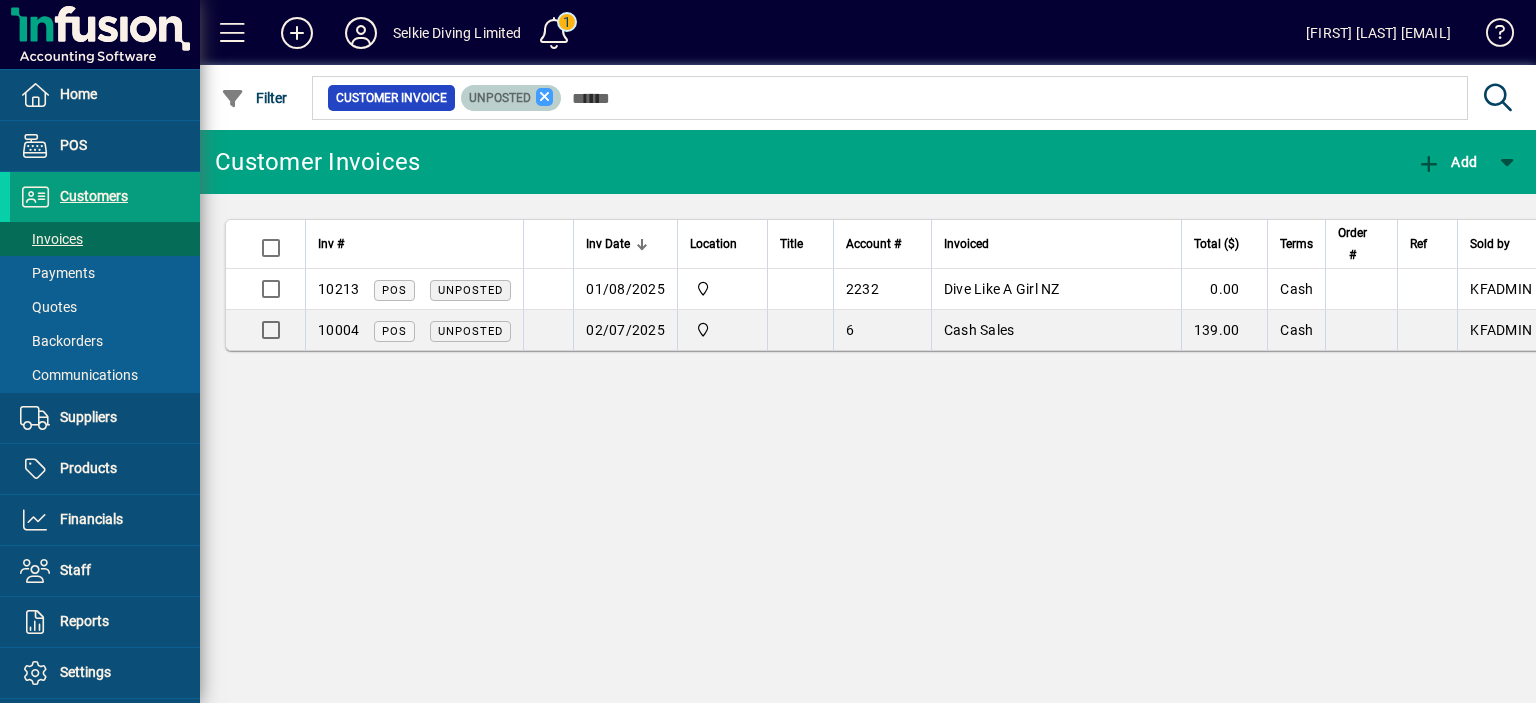 click at bounding box center [545, 97] 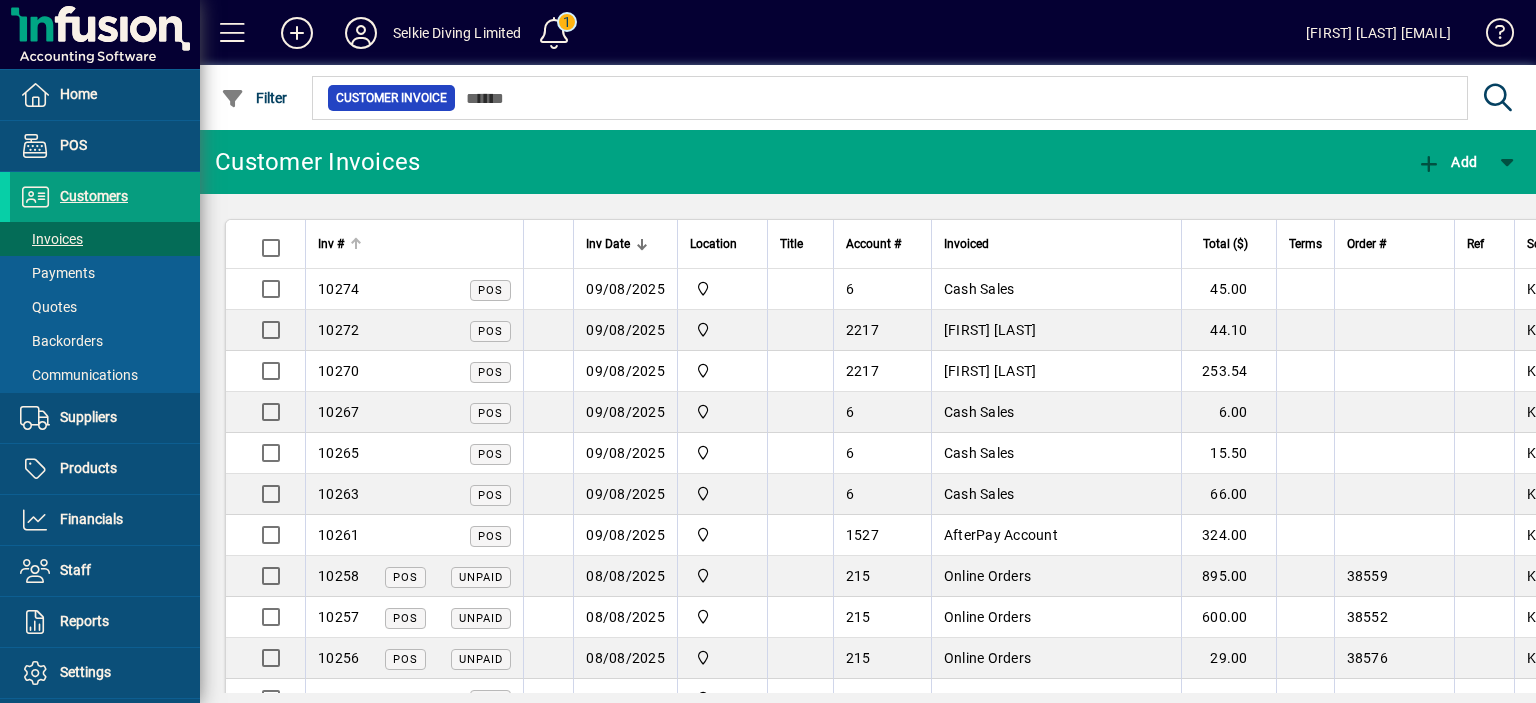 click at bounding box center [354, 241] 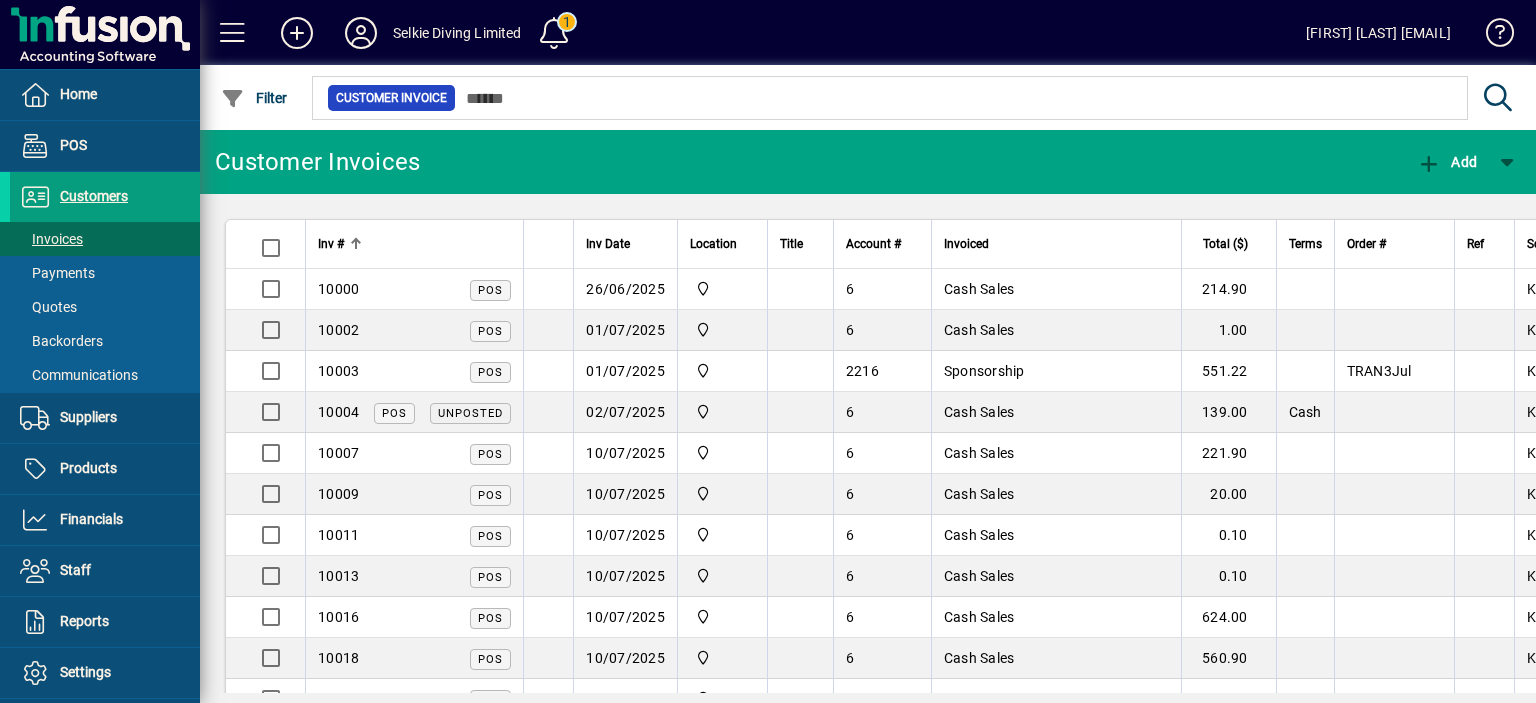 click at bounding box center [354, 241] 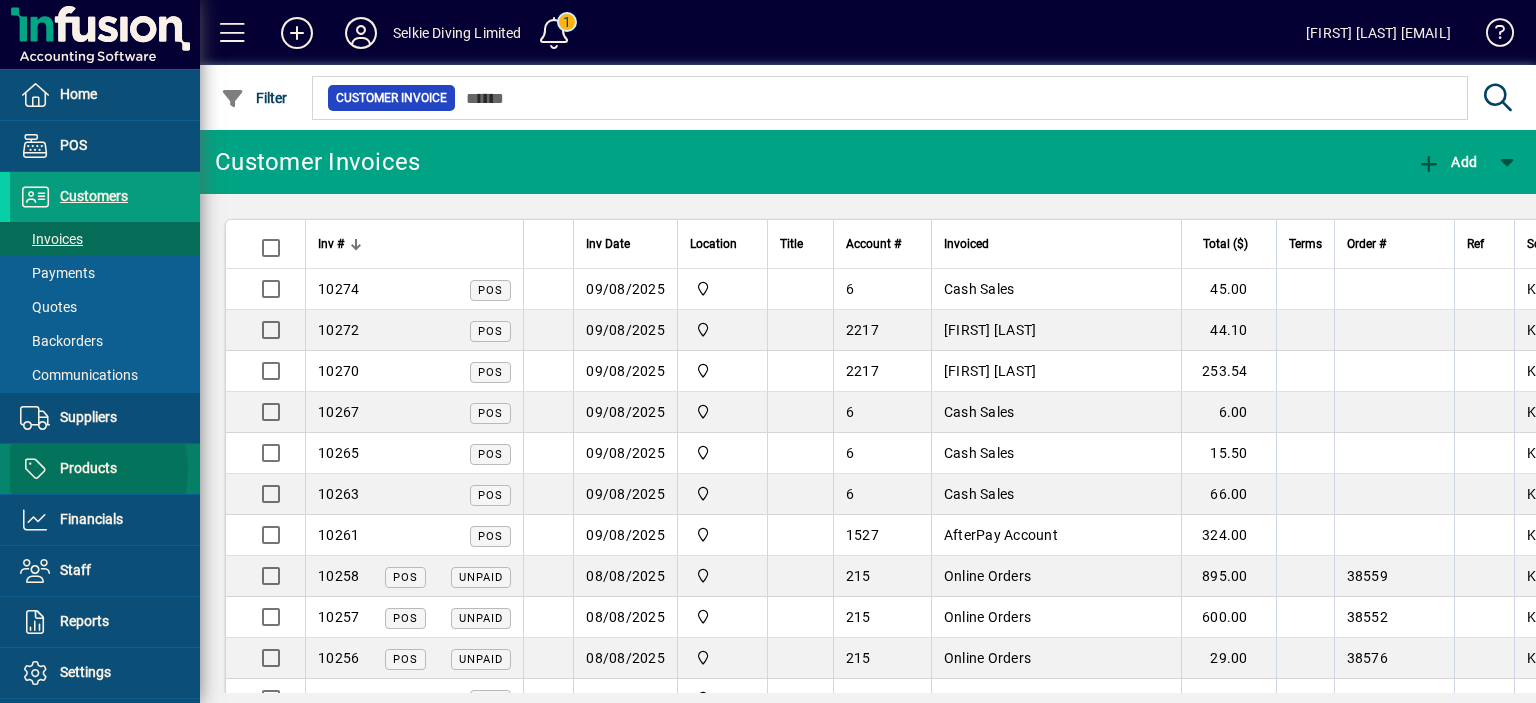 click on "Products" at bounding box center [88, 468] 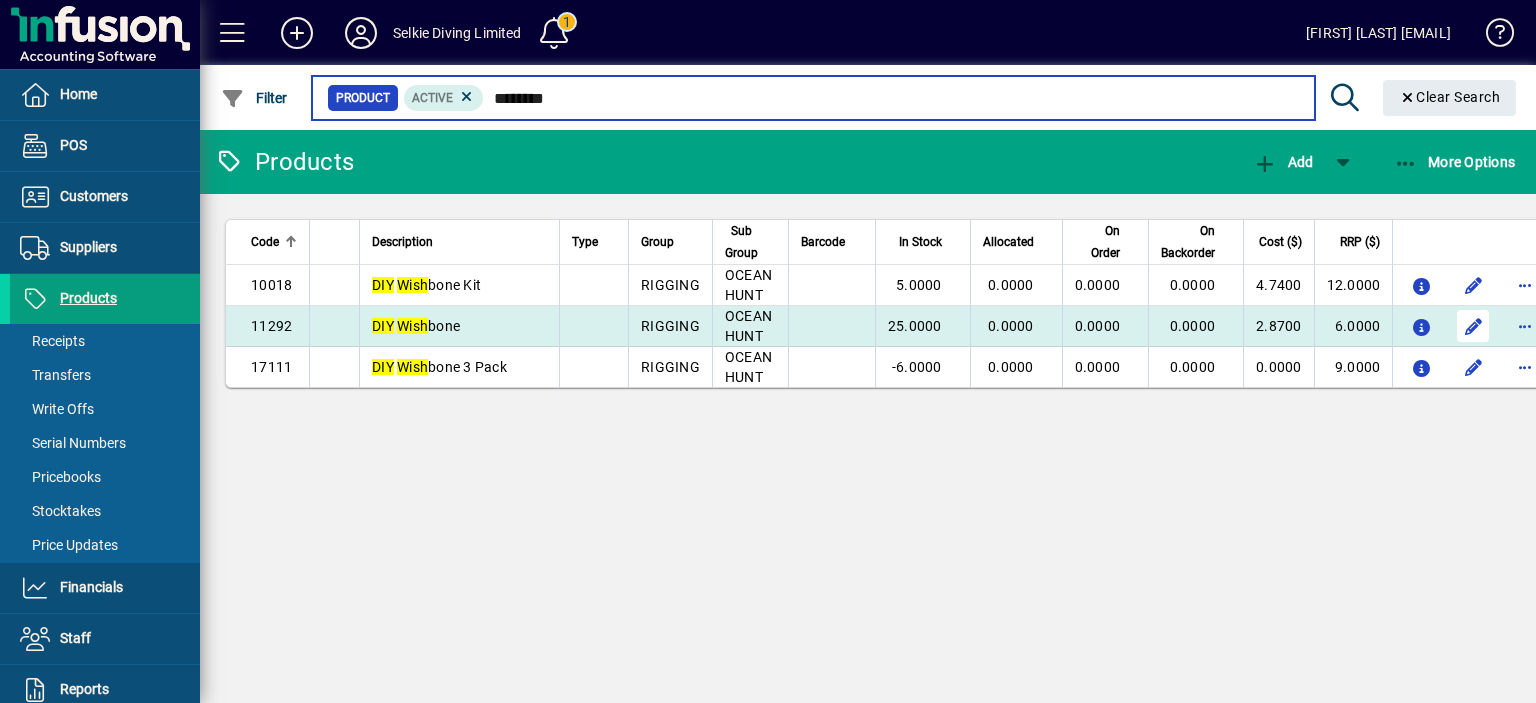 type on "********" 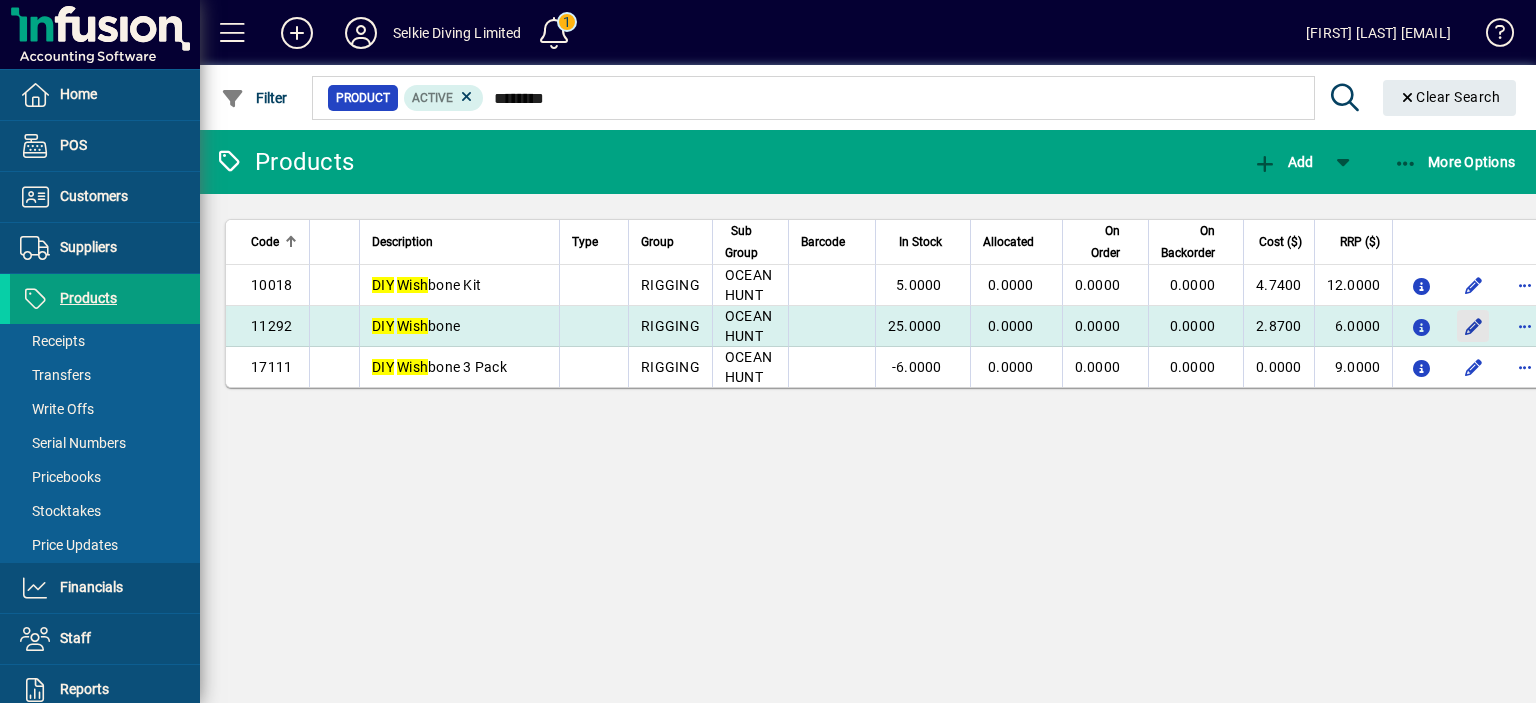 click at bounding box center (1473, 326) 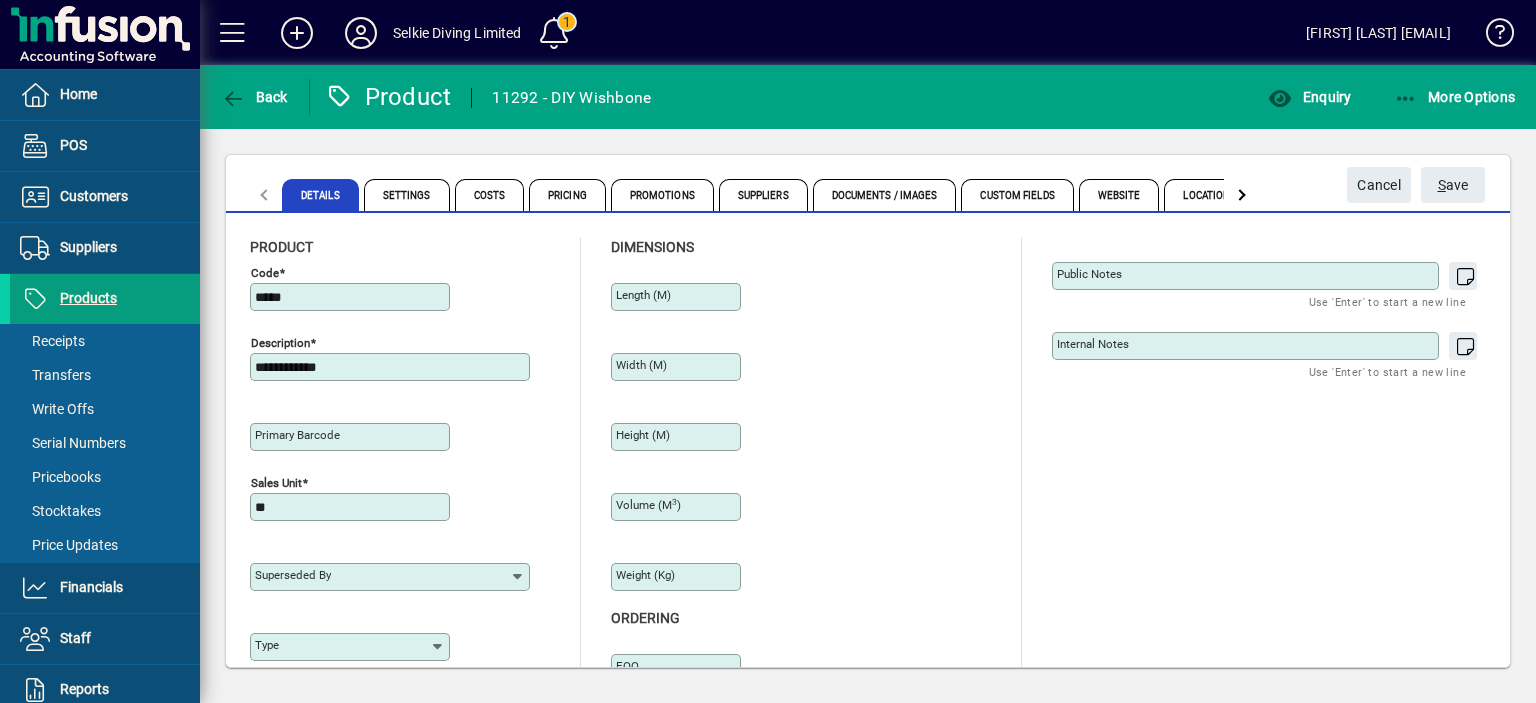 type on "**********" 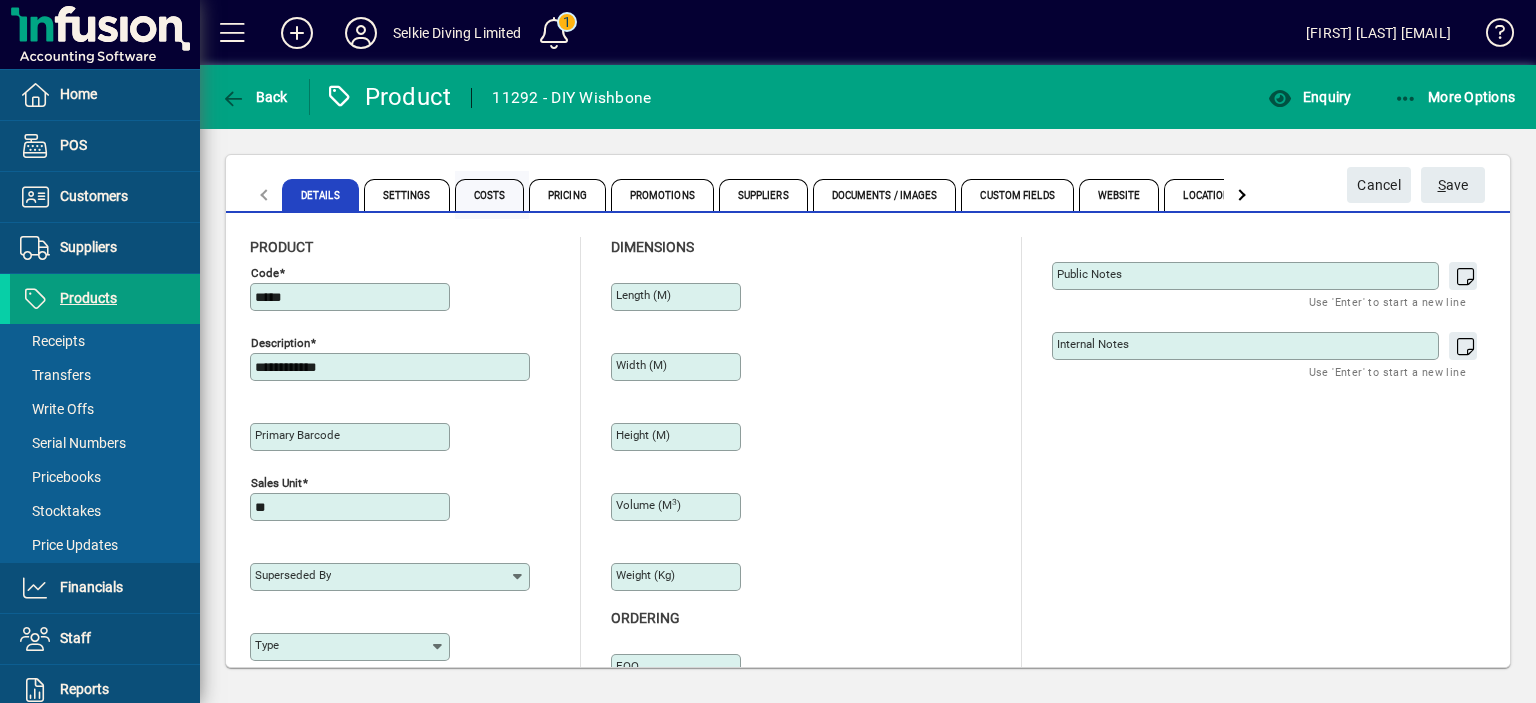 click on "Costs" at bounding box center (490, 195) 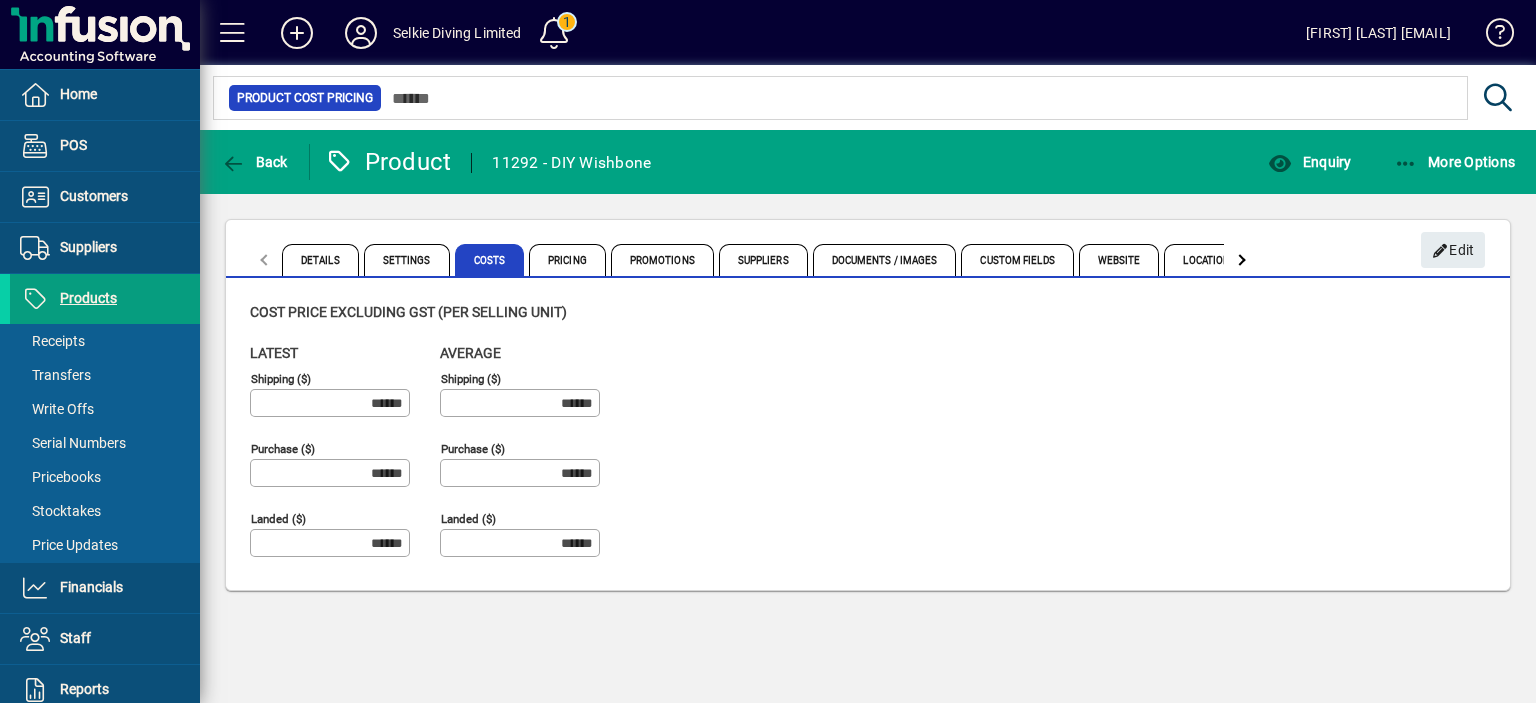 drag, startPoint x: 356, startPoint y: 470, endPoint x: 404, endPoint y: 470, distance: 48 